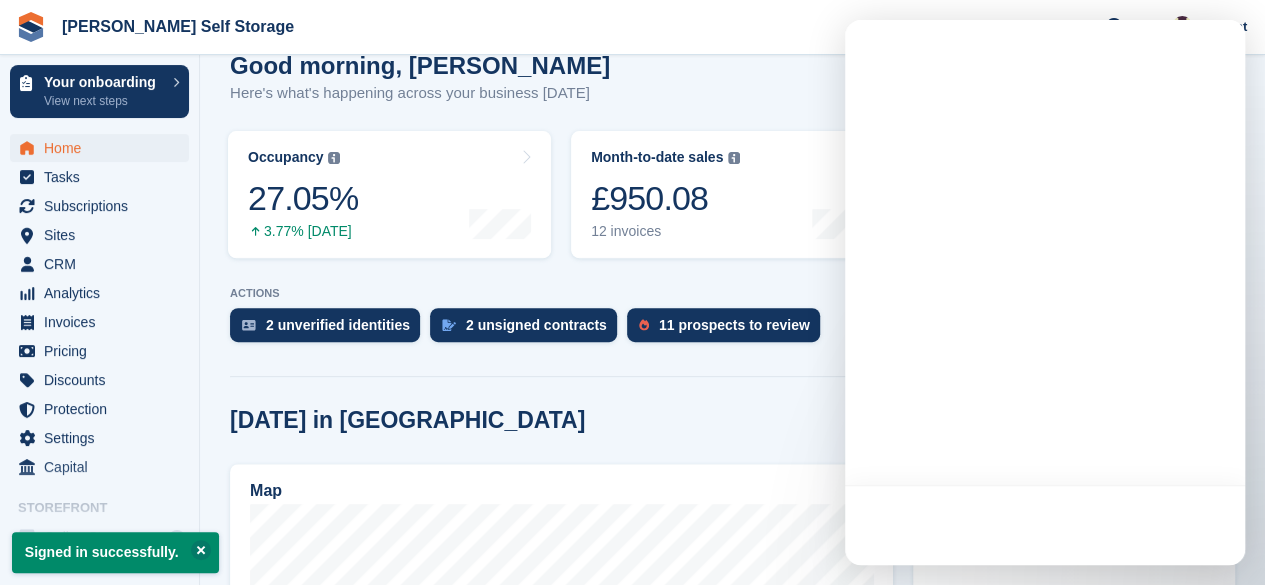 scroll, scrollTop: 314, scrollLeft: 0, axis: vertical 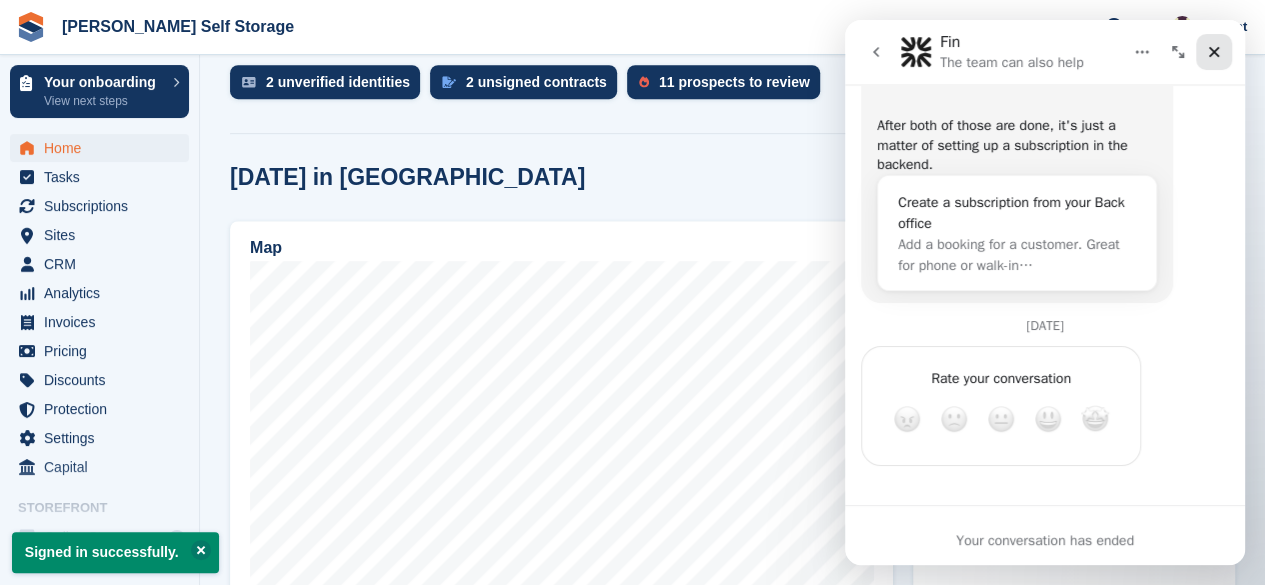 click 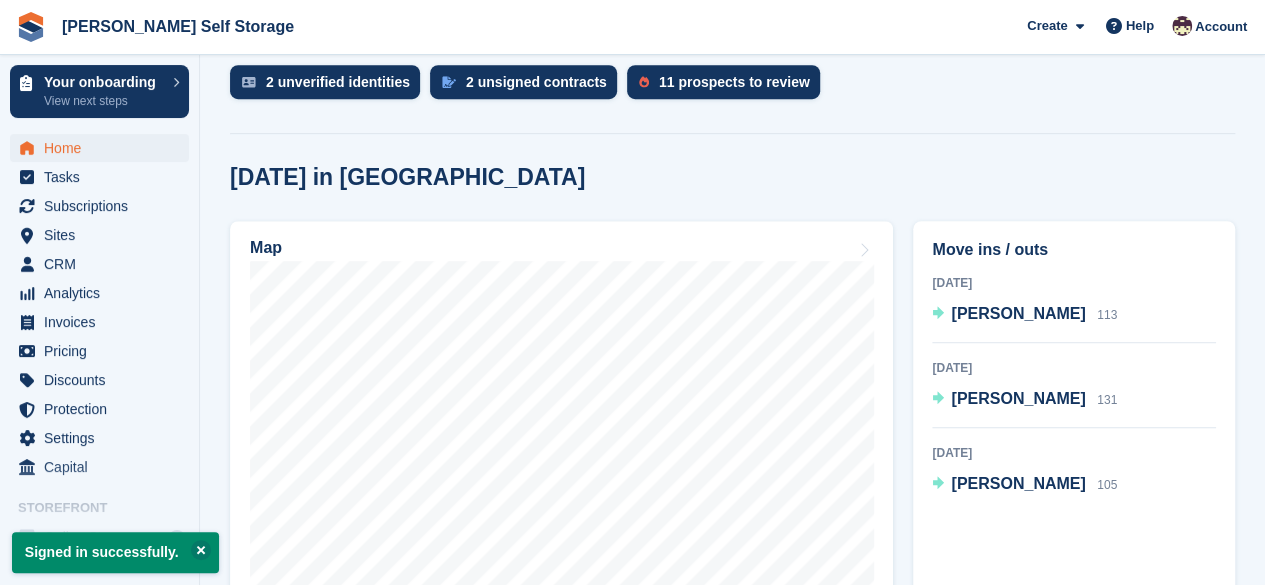 scroll, scrollTop: 0, scrollLeft: 0, axis: both 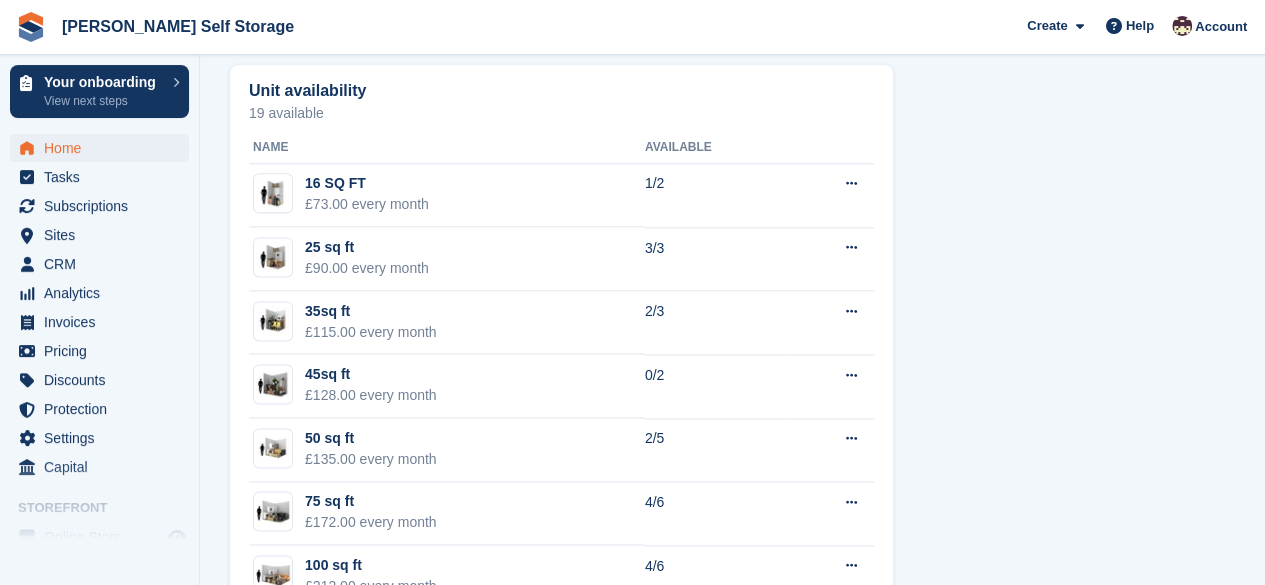 click on "Unit availability
19 available
Name
Available
16 SQ FT
£73.00 every month
1/2
Edit unit type
View on Store
25 sq ft
£90.00 every month
3/3
Edit unit type
View on Store" at bounding box center (732, 409) 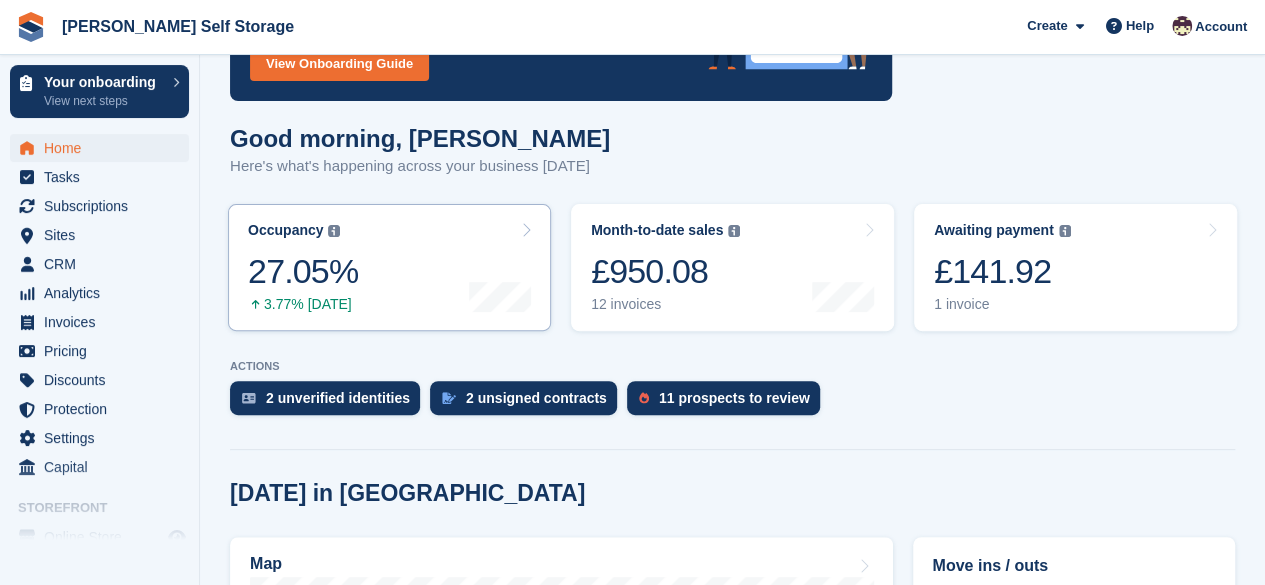 scroll, scrollTop: 180, scrollLeft: 0, axis: vertical 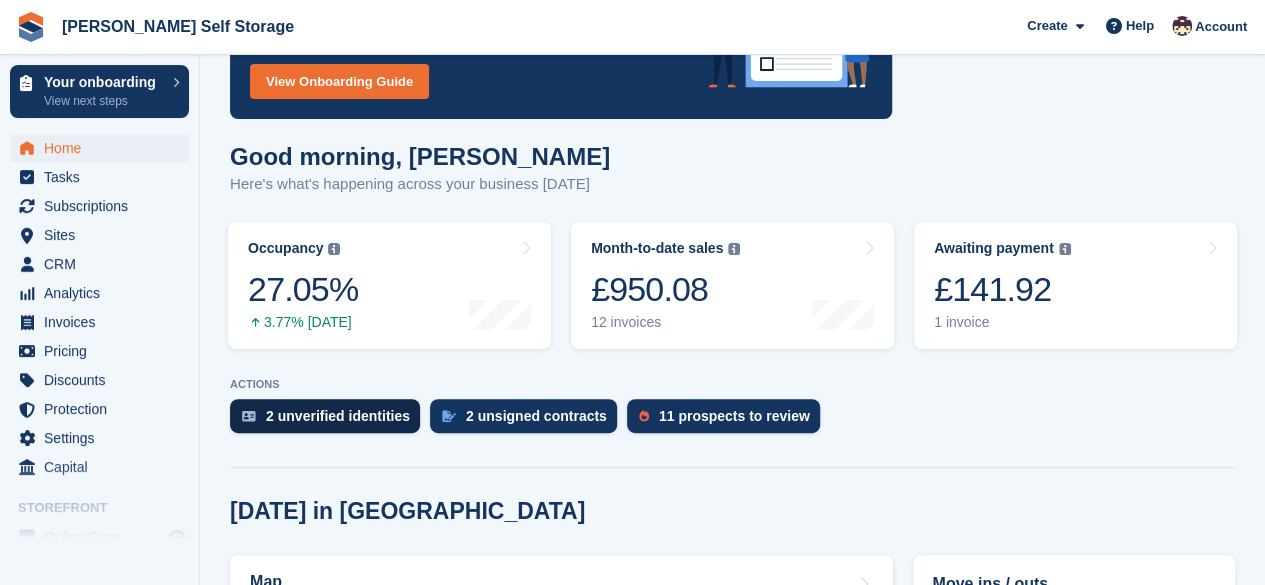 click on "2
unverified identities" at bounding box center (338, 416) 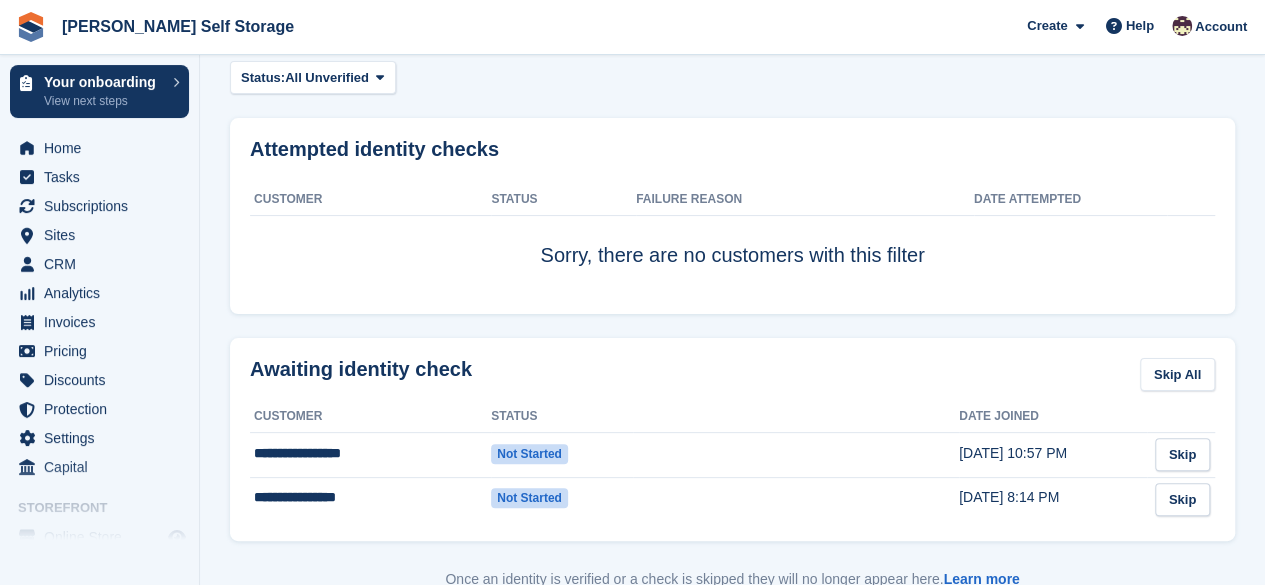 scroll, scrollTop: 81, scrollLeft: 0, axis: vertical 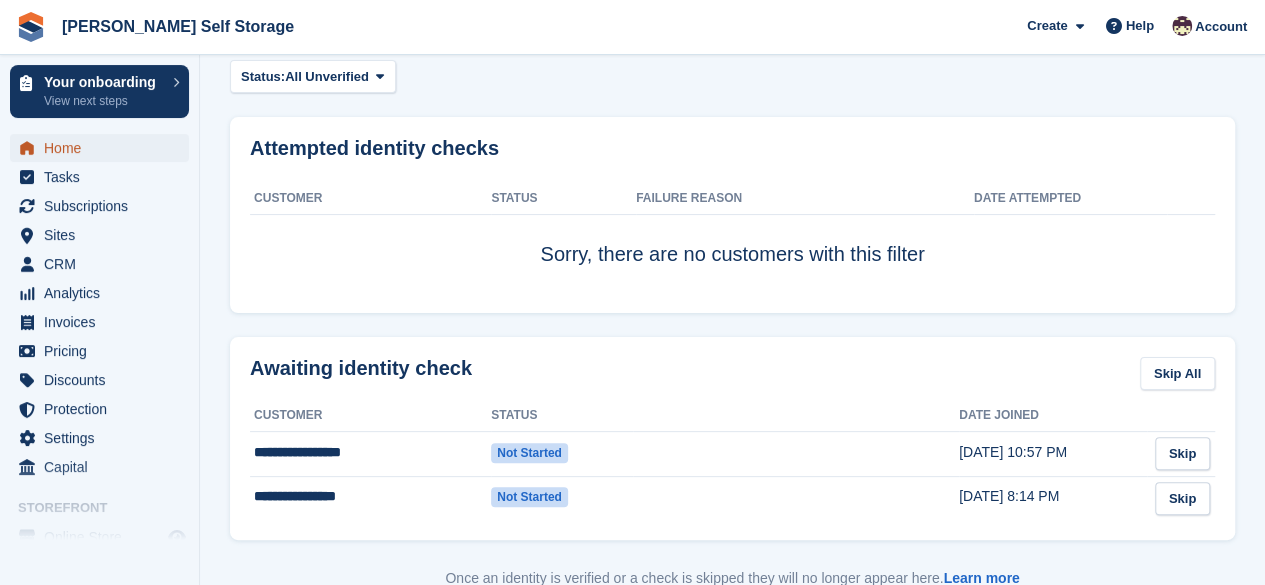 click on "Home" at bounding box center [104, 148] 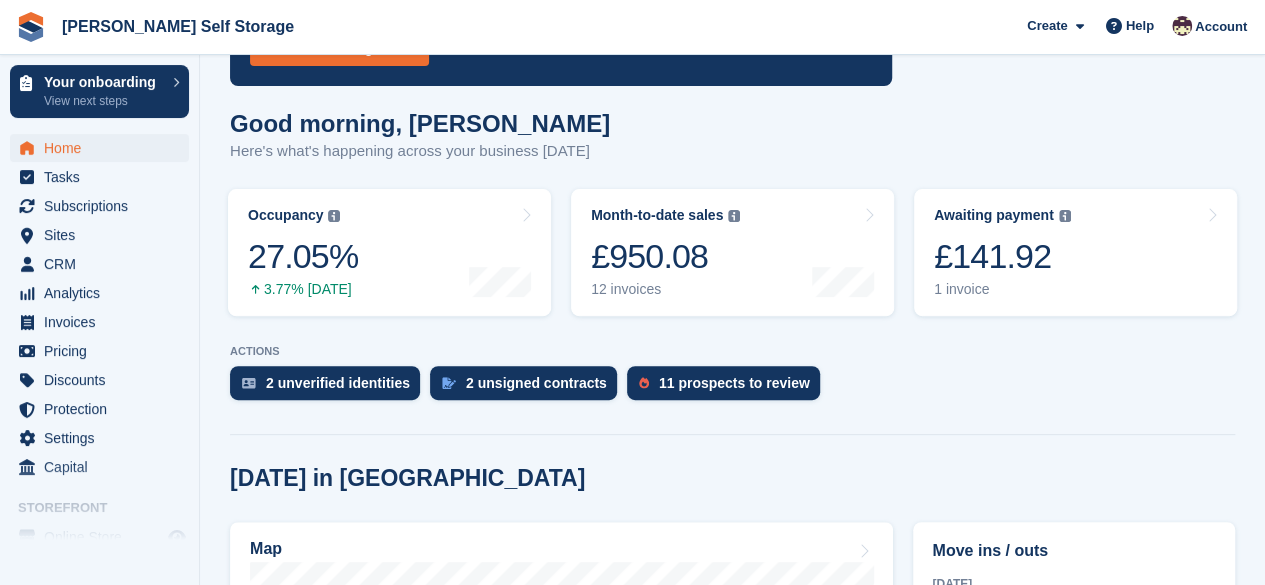 scroll, scrollTop: 214, scrollLeft: 0, axis: vertical 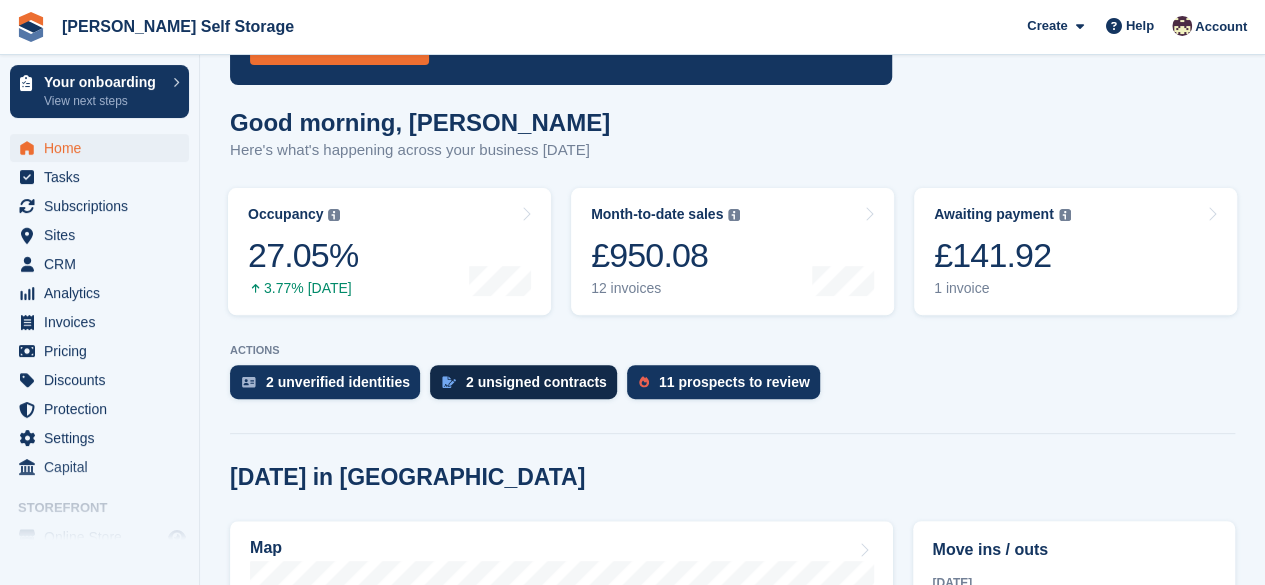 click on "2
unsigned contracts" at bounding box center [536, 382] 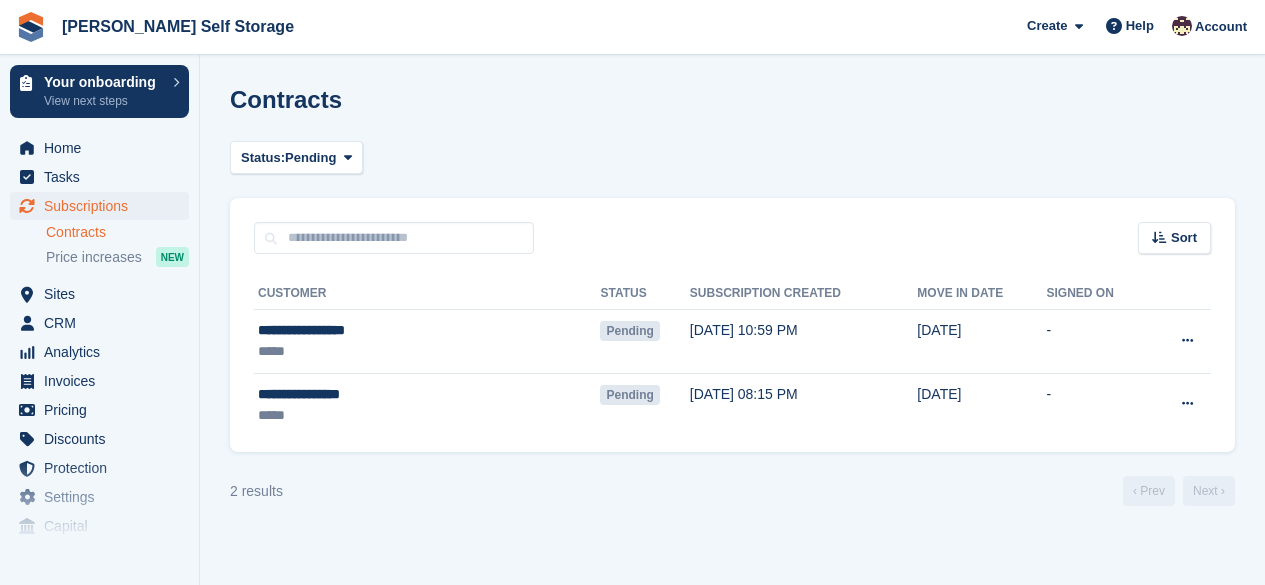scroll, scrollTop: 0, scrollLeft: 0, axis: both 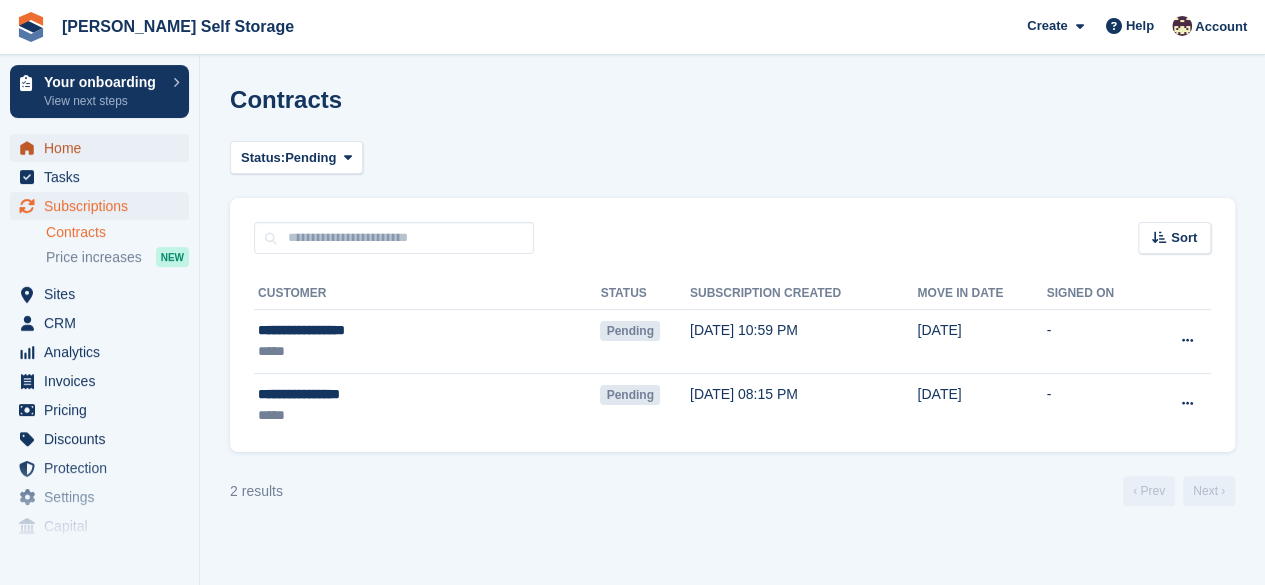 click on "Home" at bounding box center [104, 148] 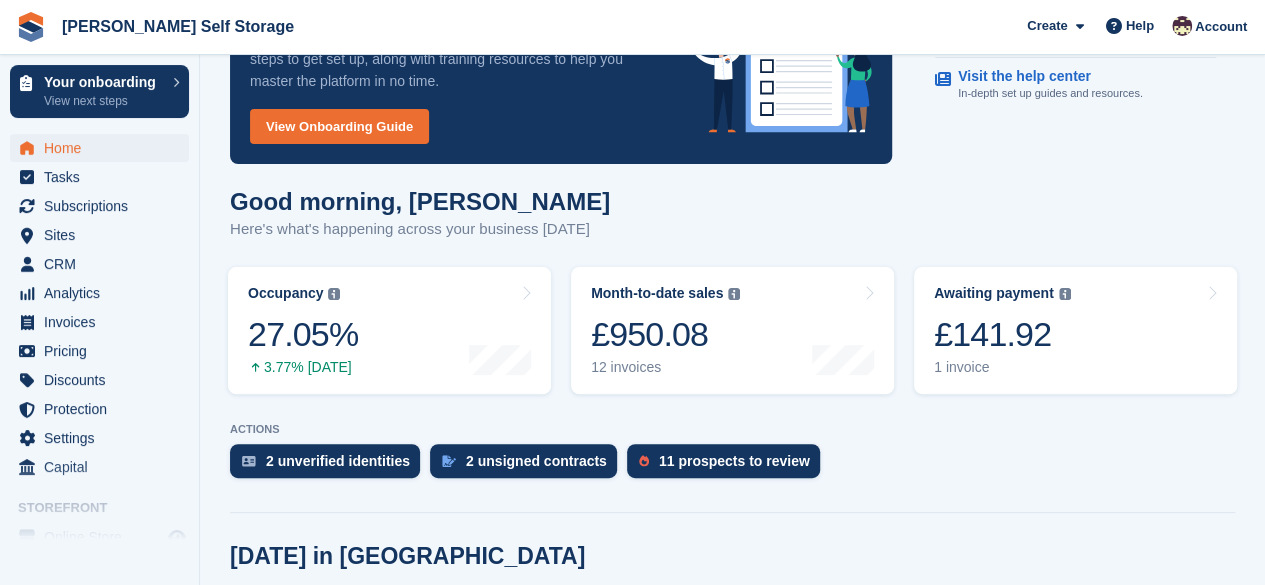 scroll, scrollTop: 150, scrollLeft: 0, axis: vertical 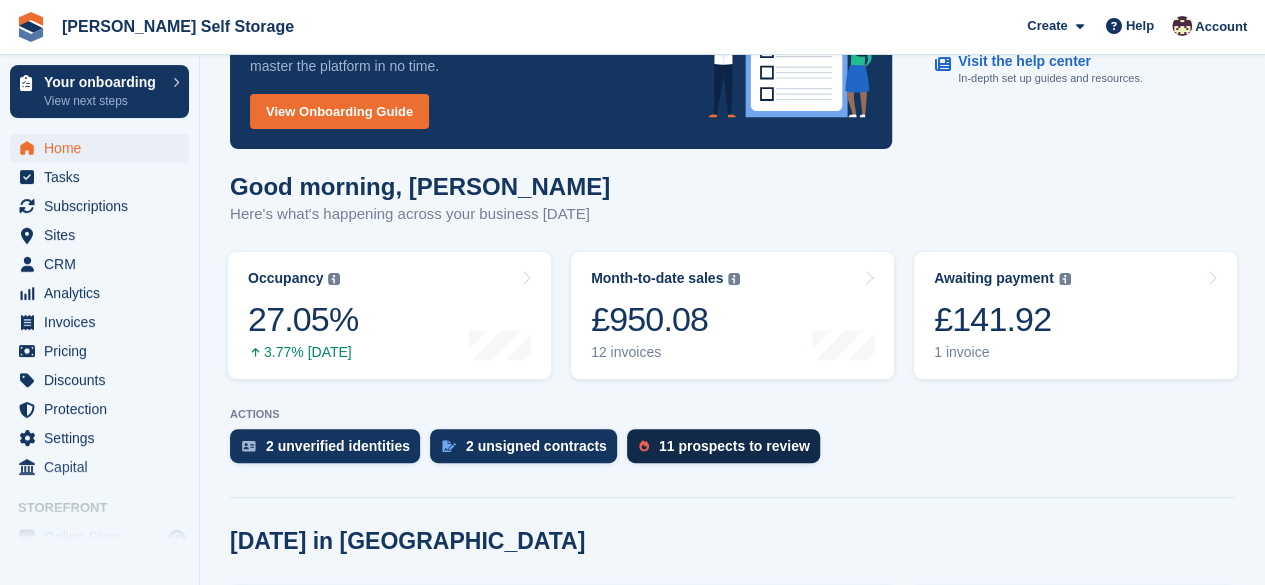 click on "11
prospects to review" at bounding box center [734, 446] 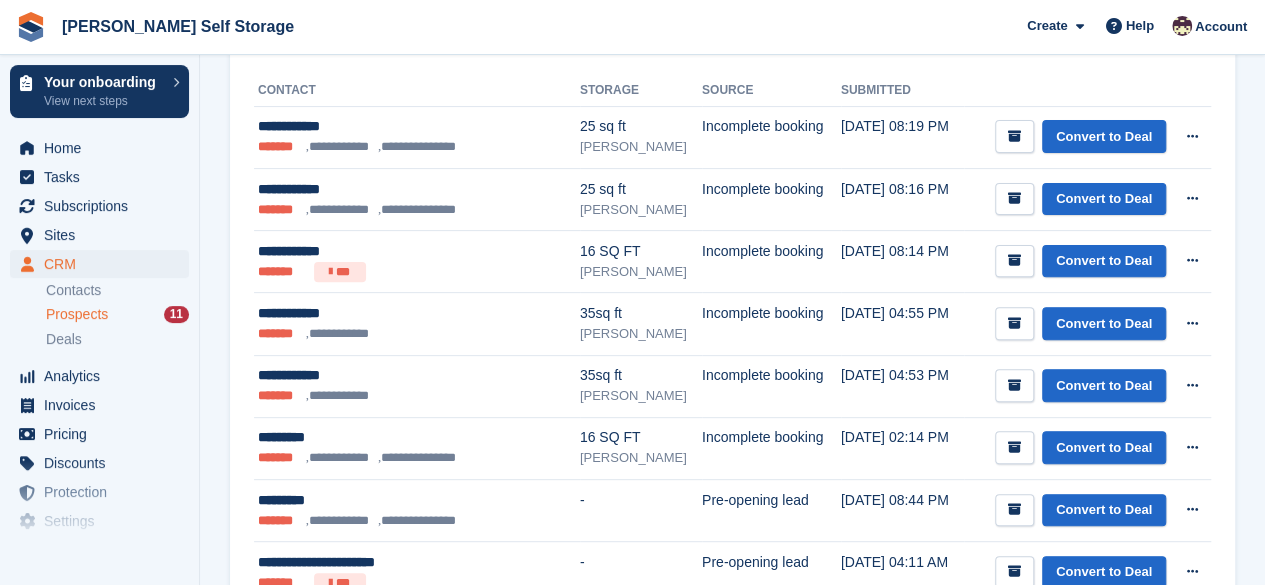 scroll, scrollTop: 0, scrollLeft: 0, axis: both 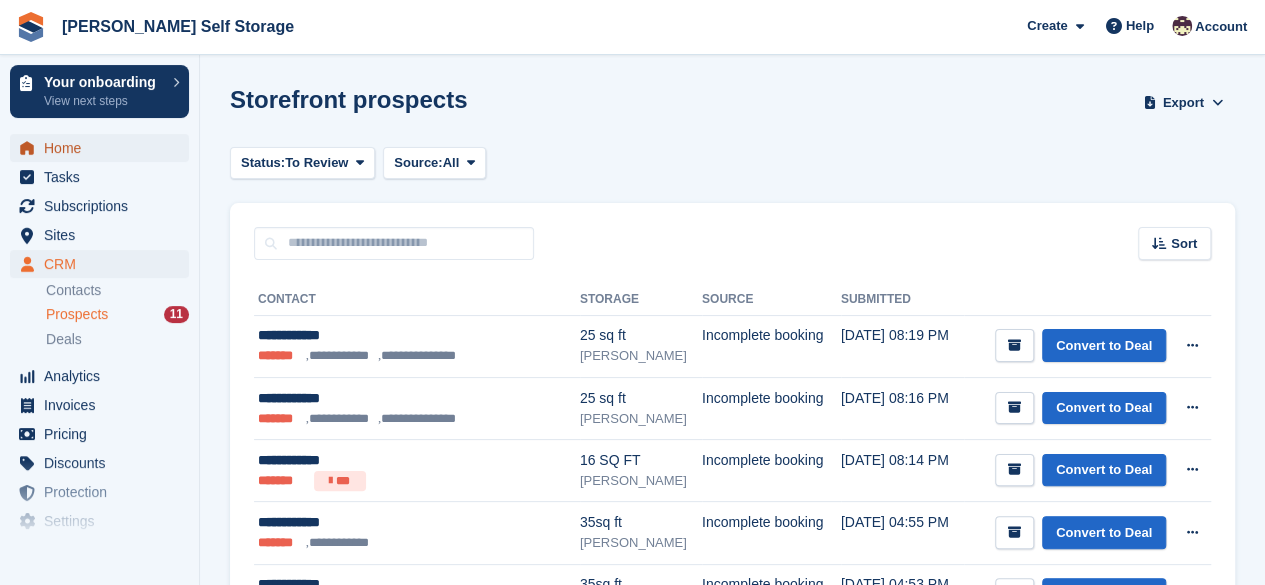 click on "Home" at bounding box center (104, 148) 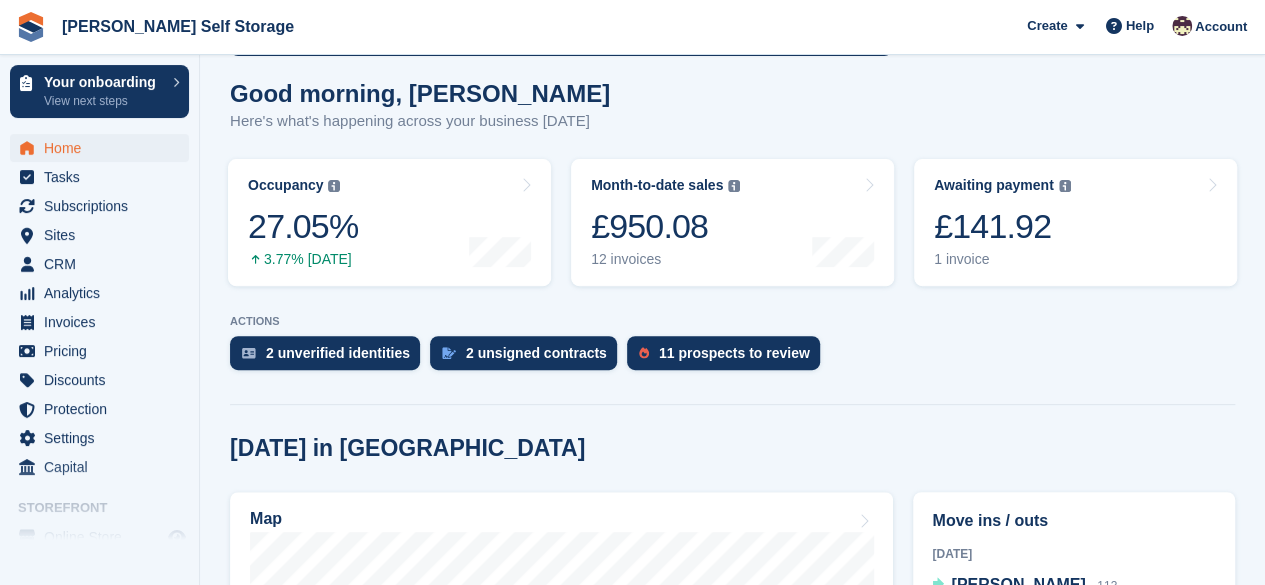 scroll, scrollTop: 241, scrollLeft: 0, axis: vertical 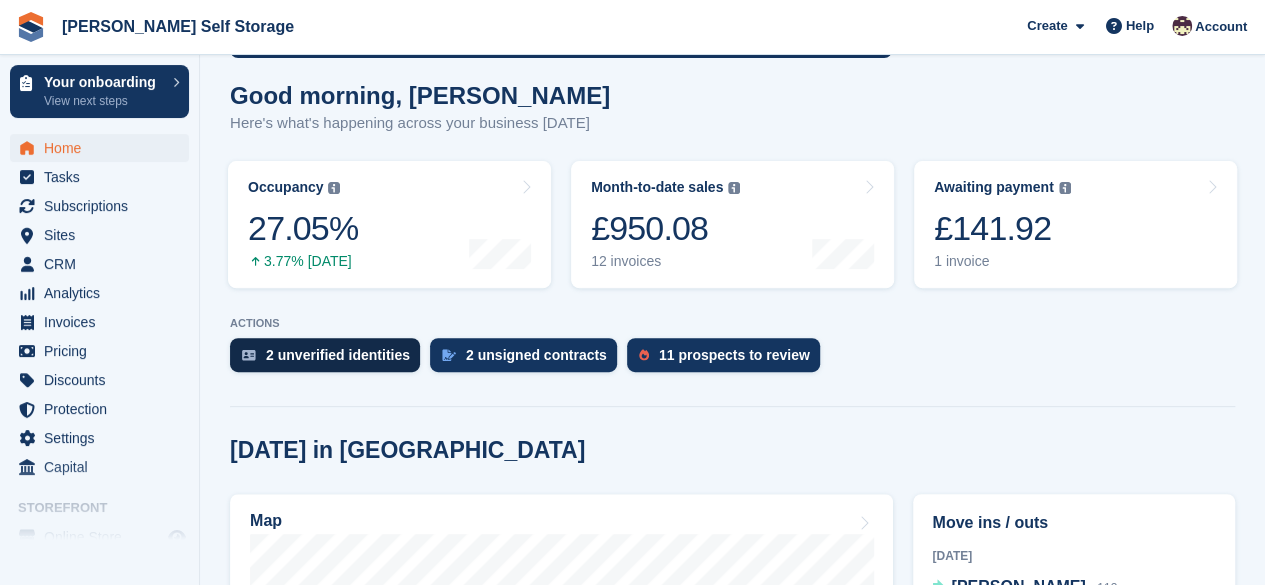 click on "2
unverified identities" at bounding box center [325, 355] 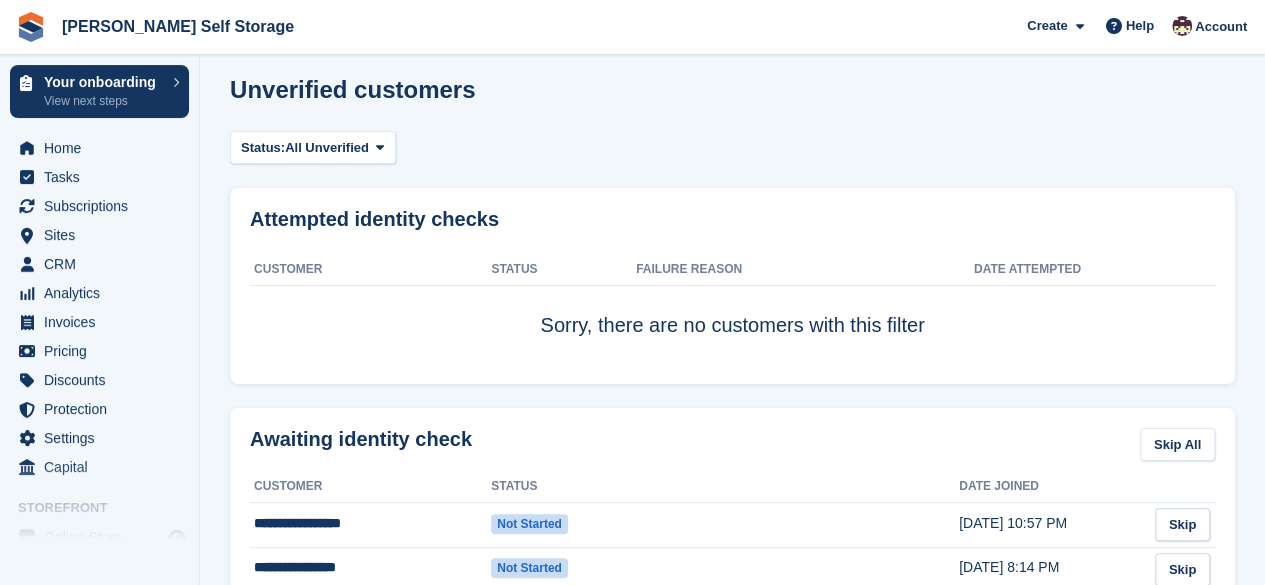 scroll, scrollTop: 11, scrollLeft: 0, axis: vertical 